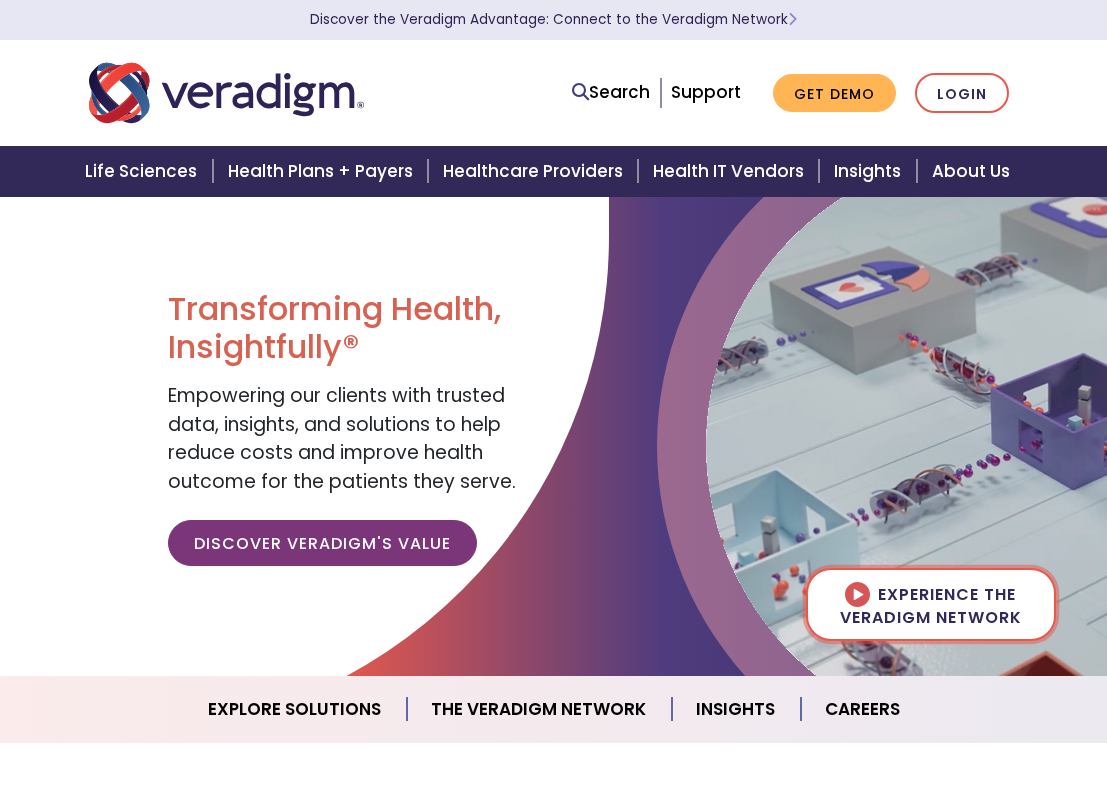 scroll, scrollTop: 0, scrollLeft: 0, axis: both 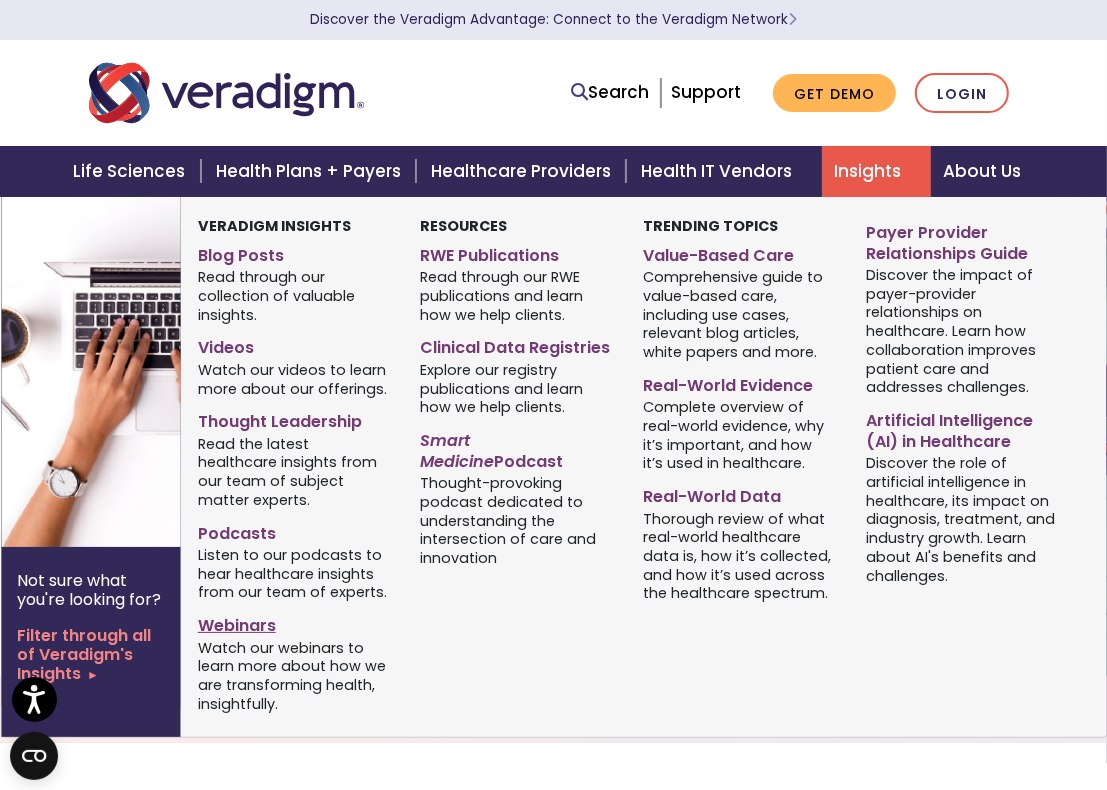 click on "Webinars" at bounding box center [294, 622] 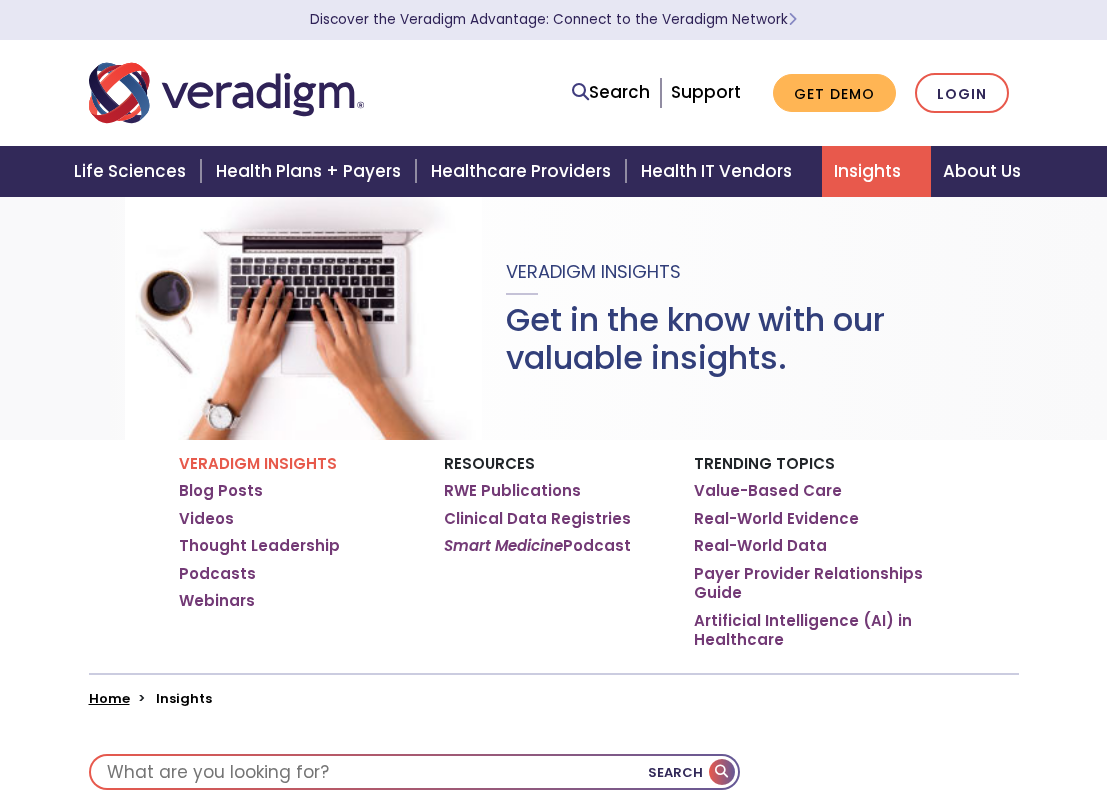 scroll, scrollTop: 0, scrollLeft: 0, axis: both 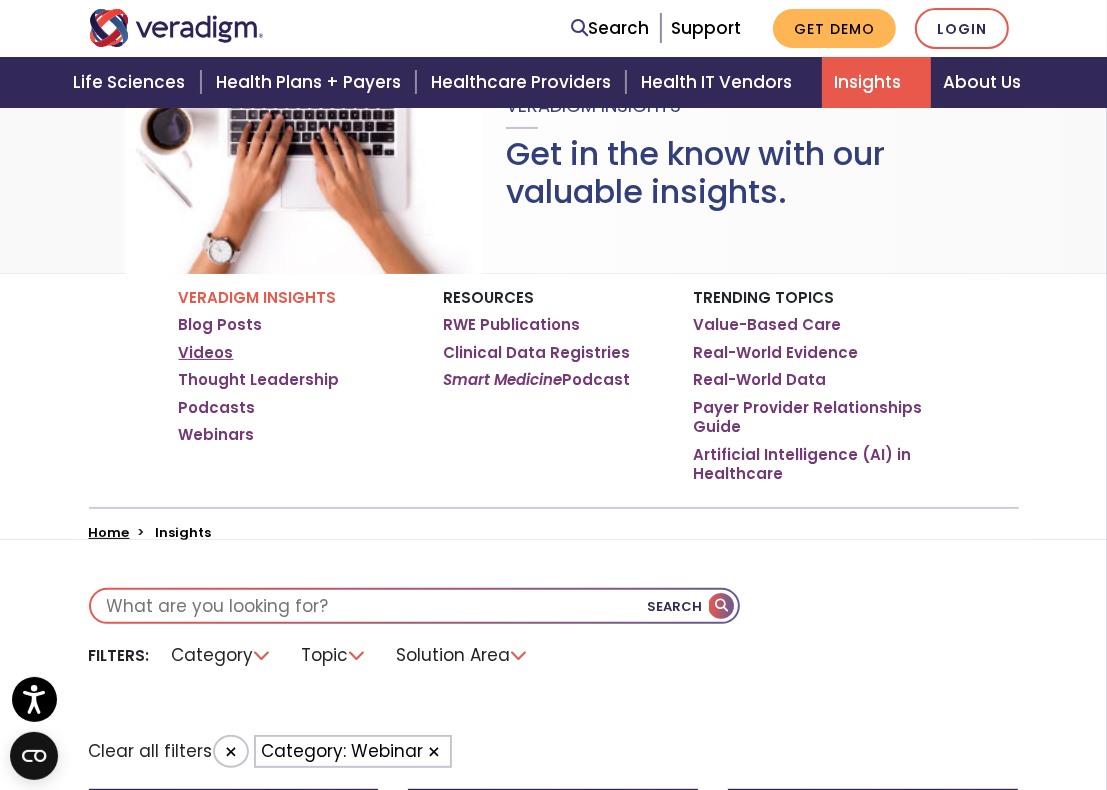 click on "Videos" at bounding box center [206, 353] 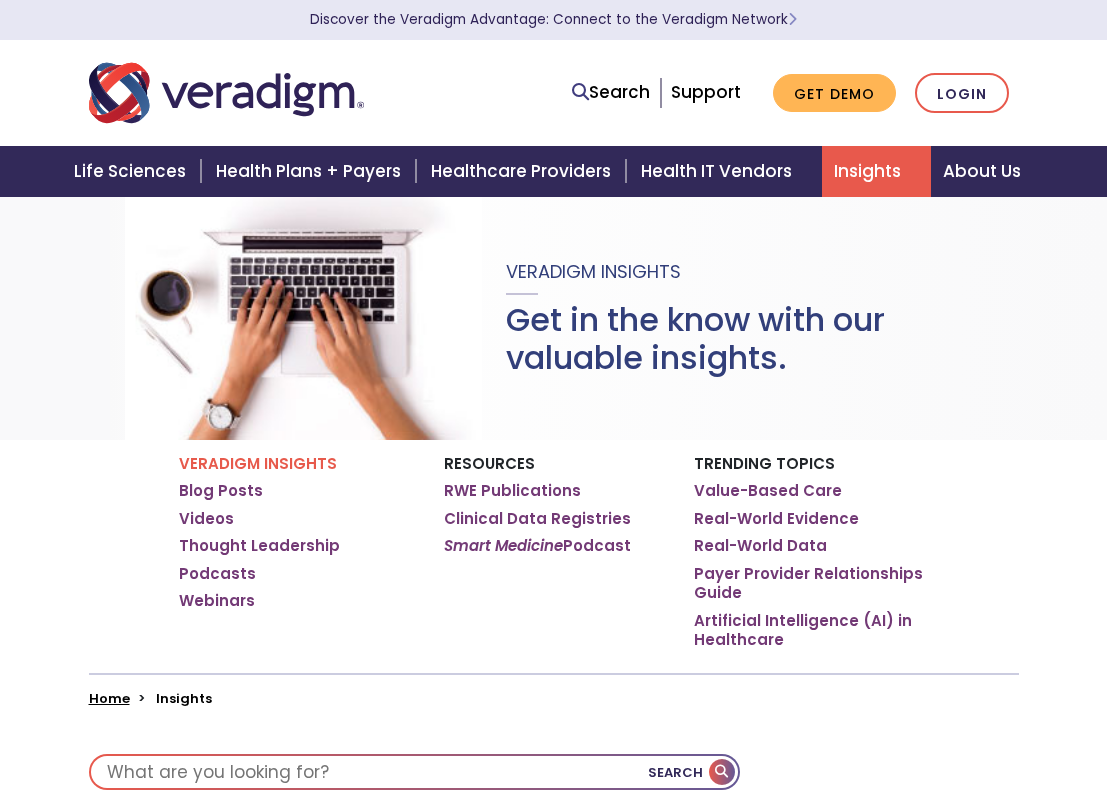 scroll, scrollTop: 0, scrollLeft: 0, axis: both 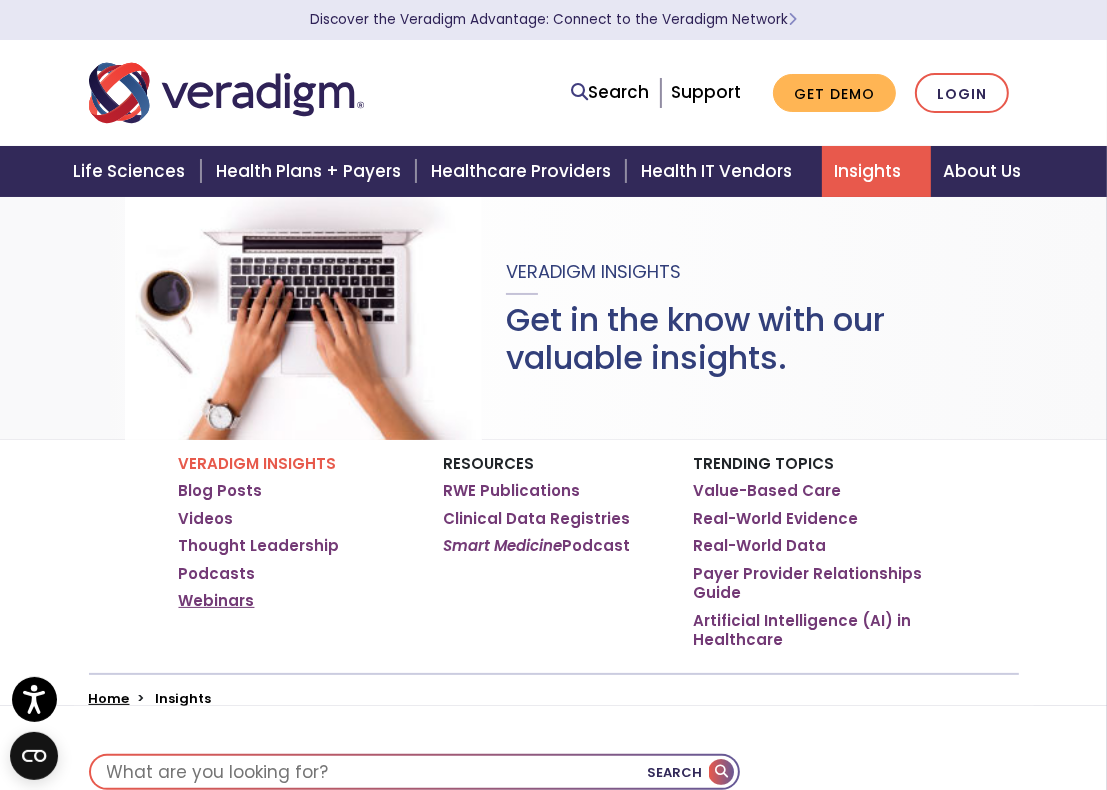 click on "Webinars" at bounding box center (217, 601) 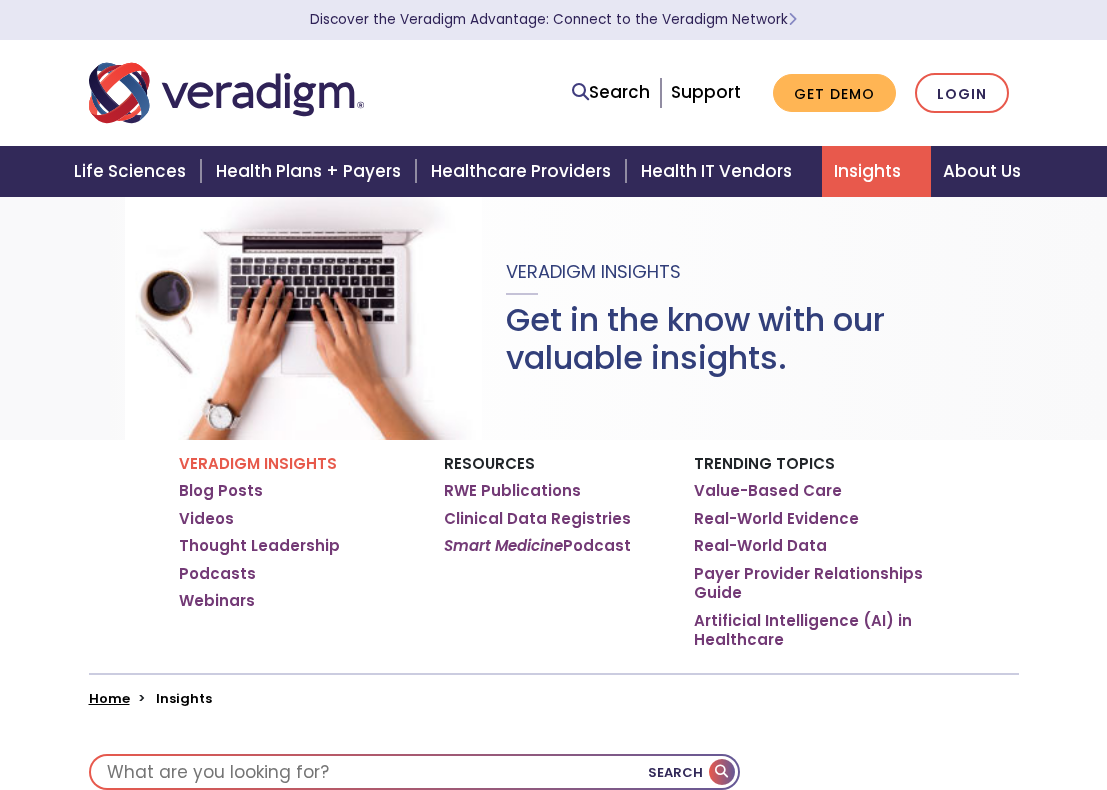 scroll, scrollTop: 0, scrollLeft: 0, axis: both 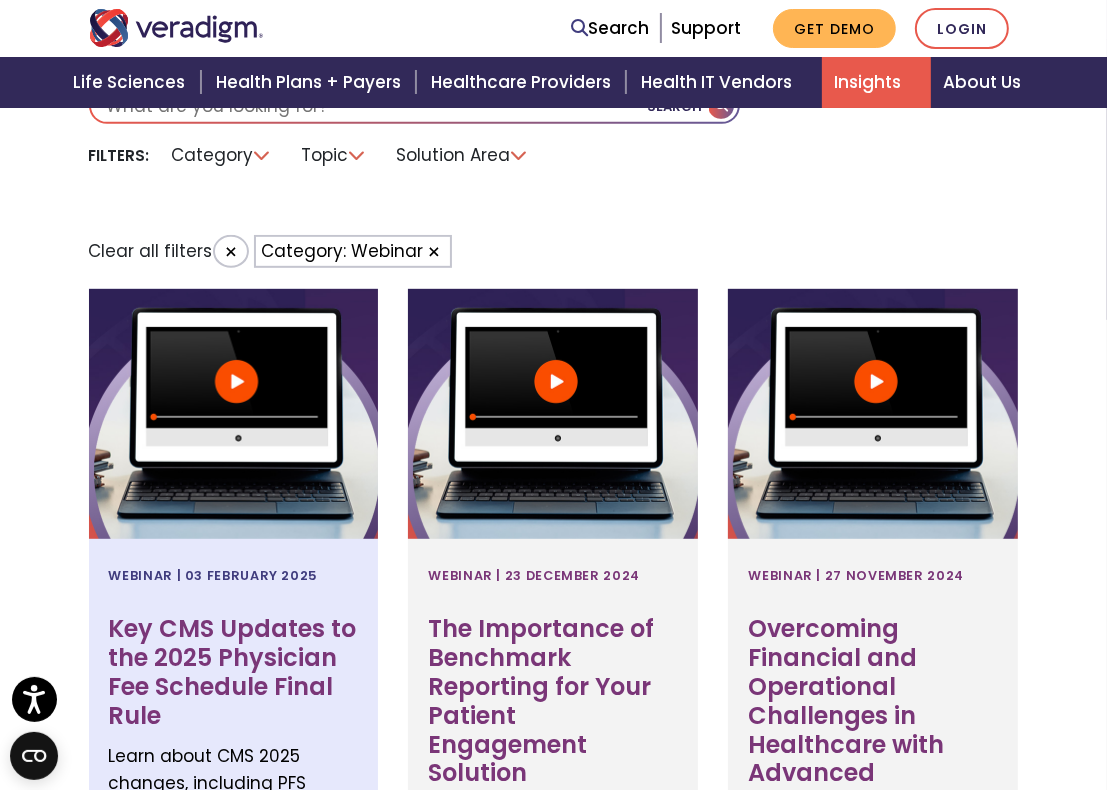 click at bounding box center [234, 414] 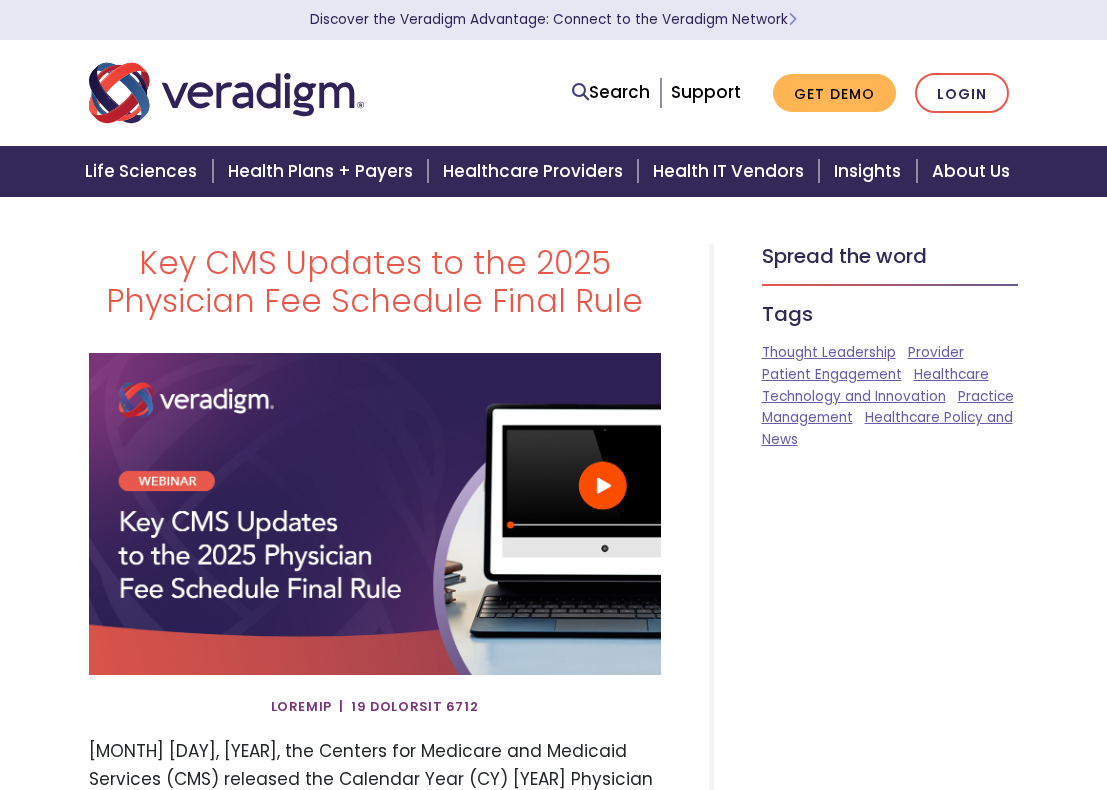 scroll, scrollTop: 0, scrollLeft: 0, axis: both 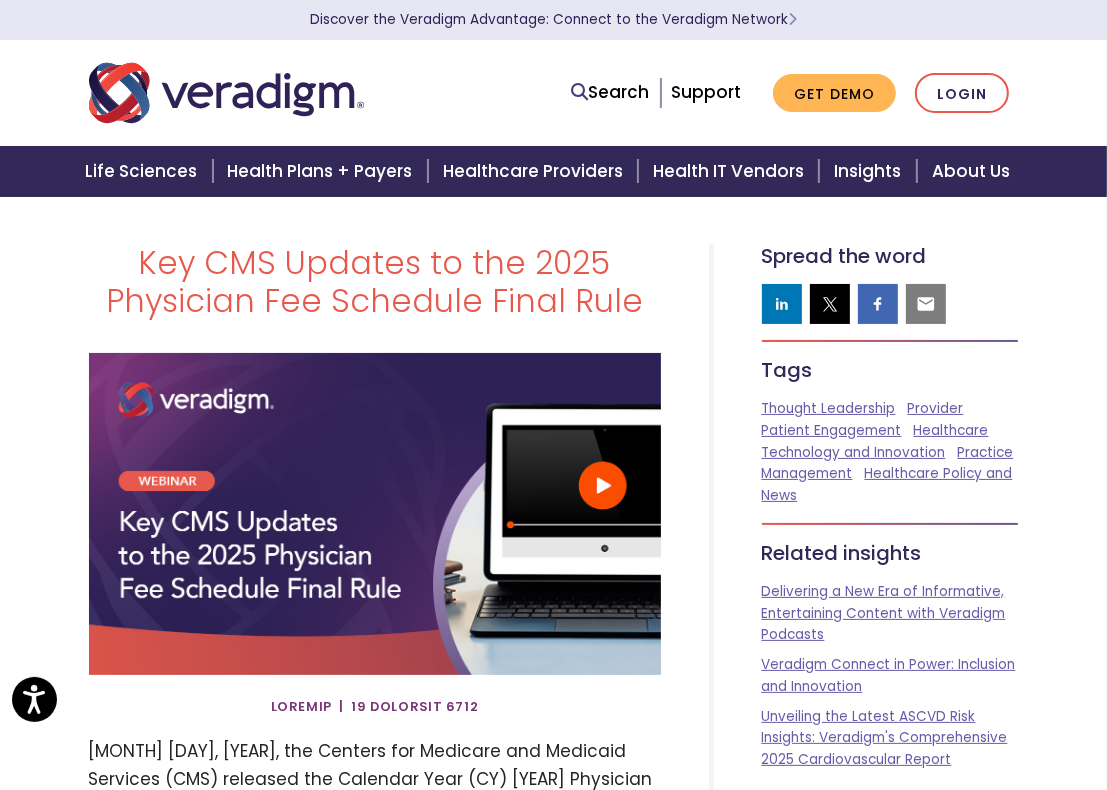 click at bounding box center (375, 514) 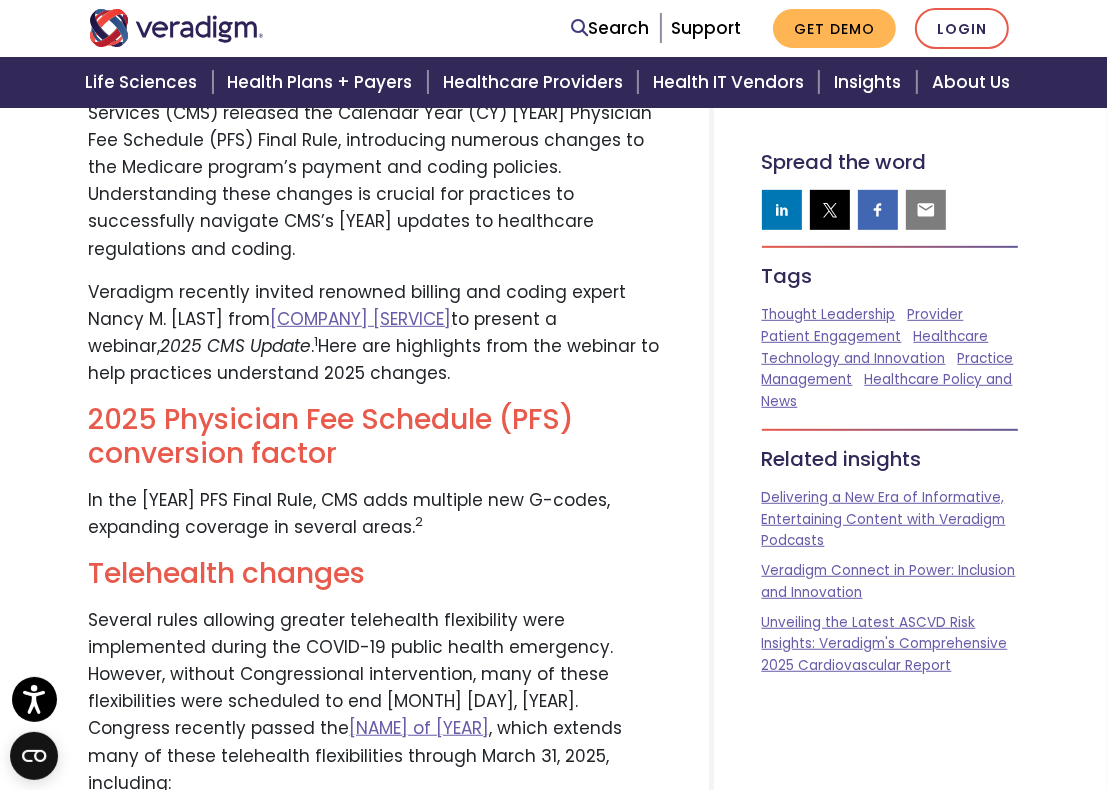 scroll, scrollTop: 166, scrollLeft: 0, axis: vertical 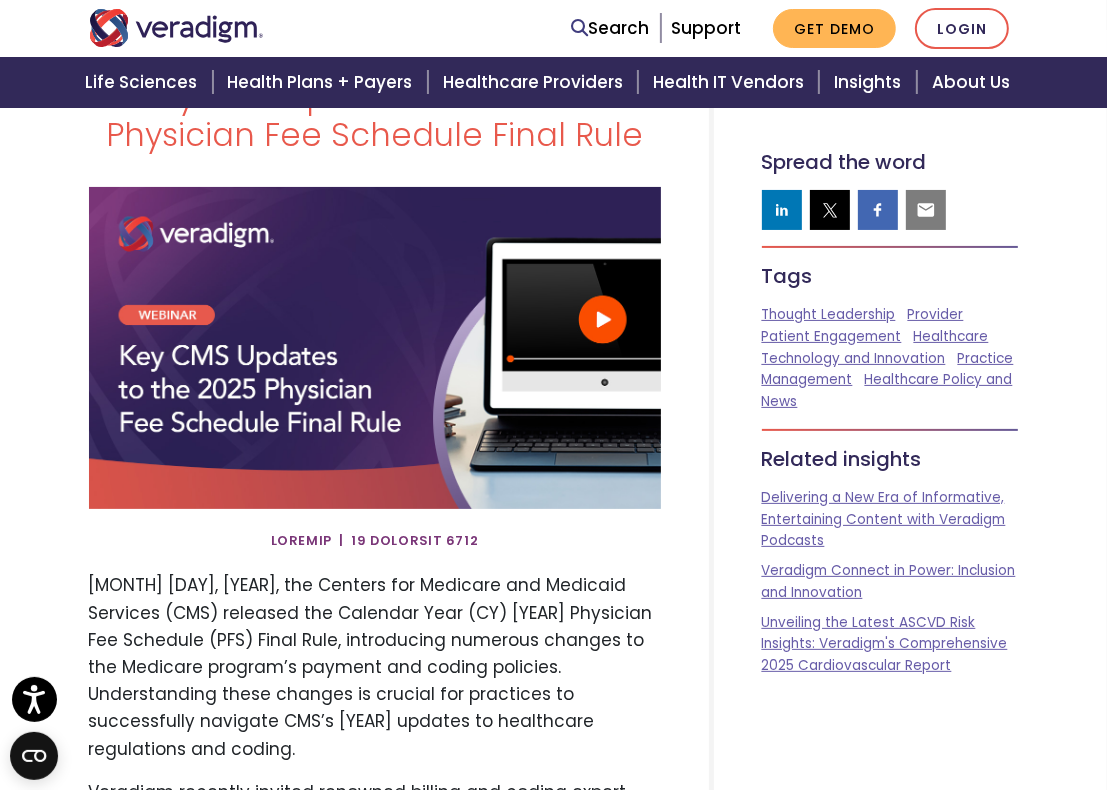 click at bounding box center [375, 348] 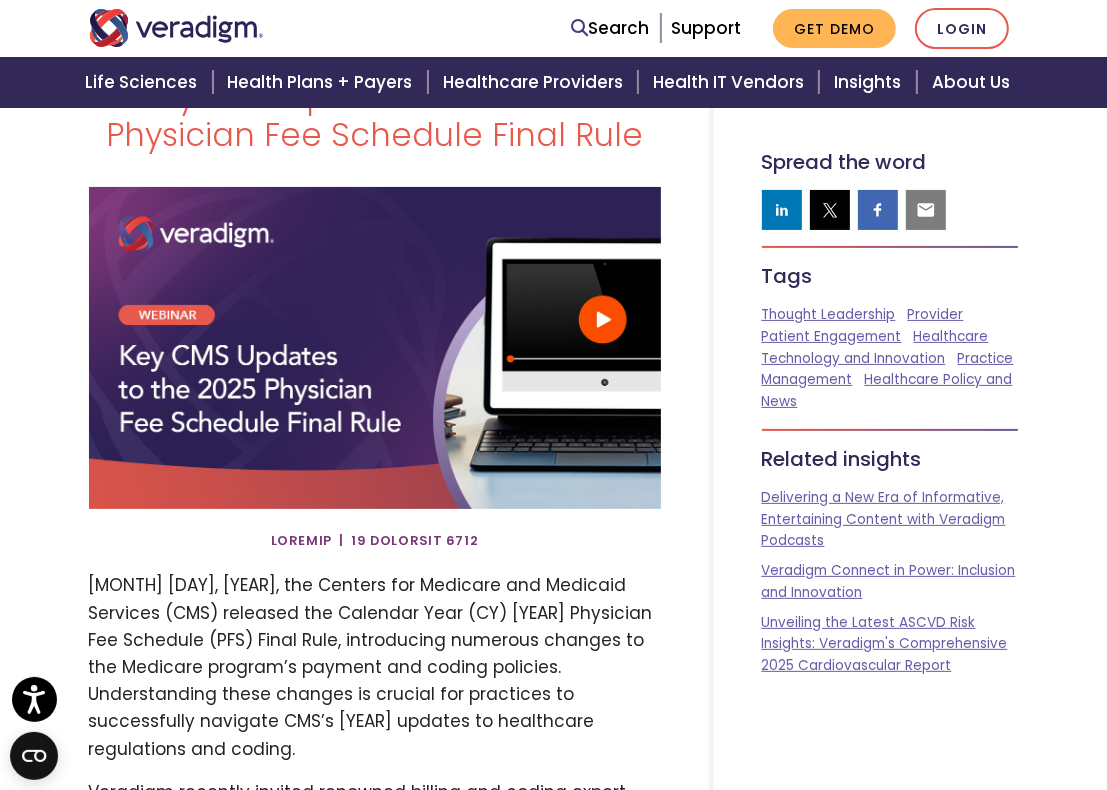 scroll, scrollTop: 0, scrollLeft: 0, axis: both 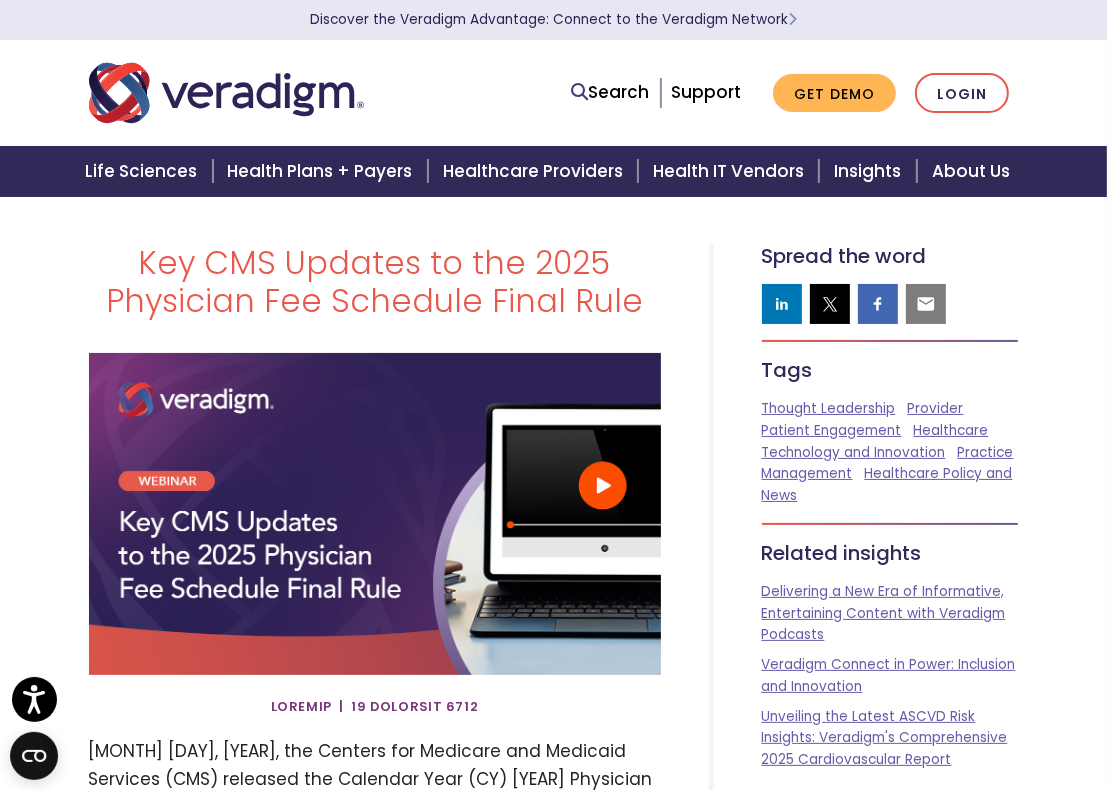 click on "Key CMS Updates to the 2025 Physician Fee Schedule Final Rule
Enos Medical Coding  to present a webinar,  ." at bounding box center (553, 4004) 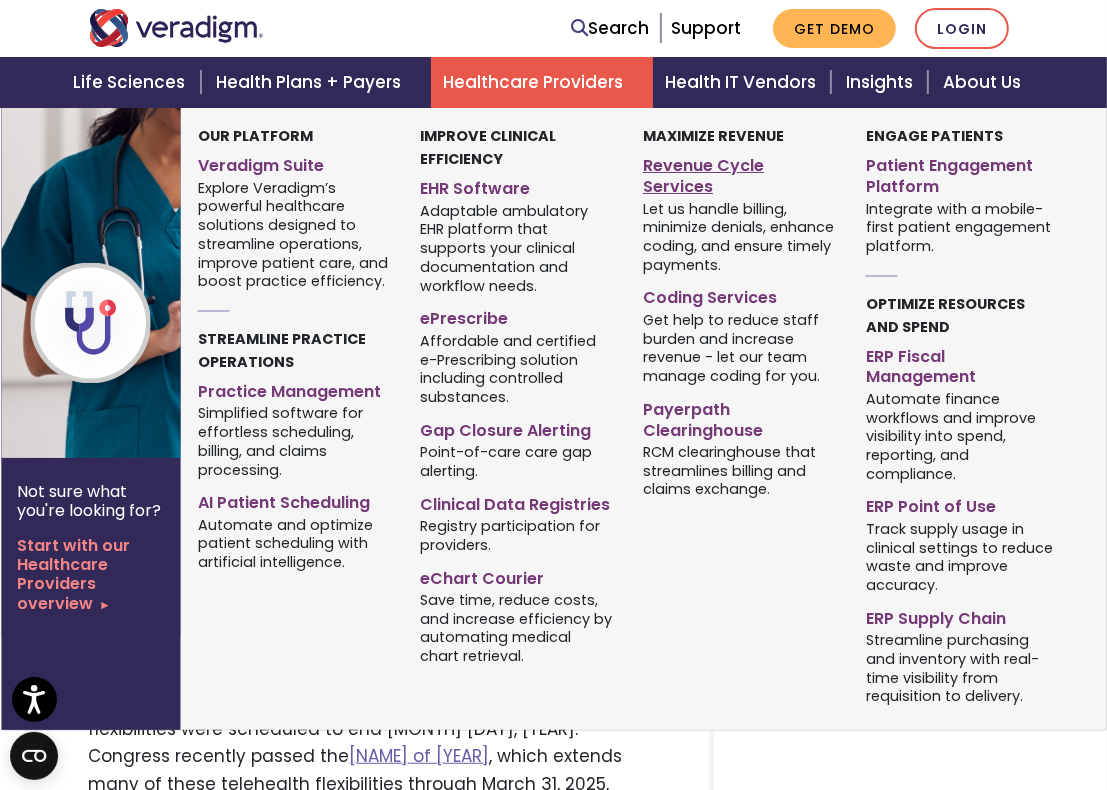 scroll, scrollTop: 666, scrollLeft: 0, axis: vertical 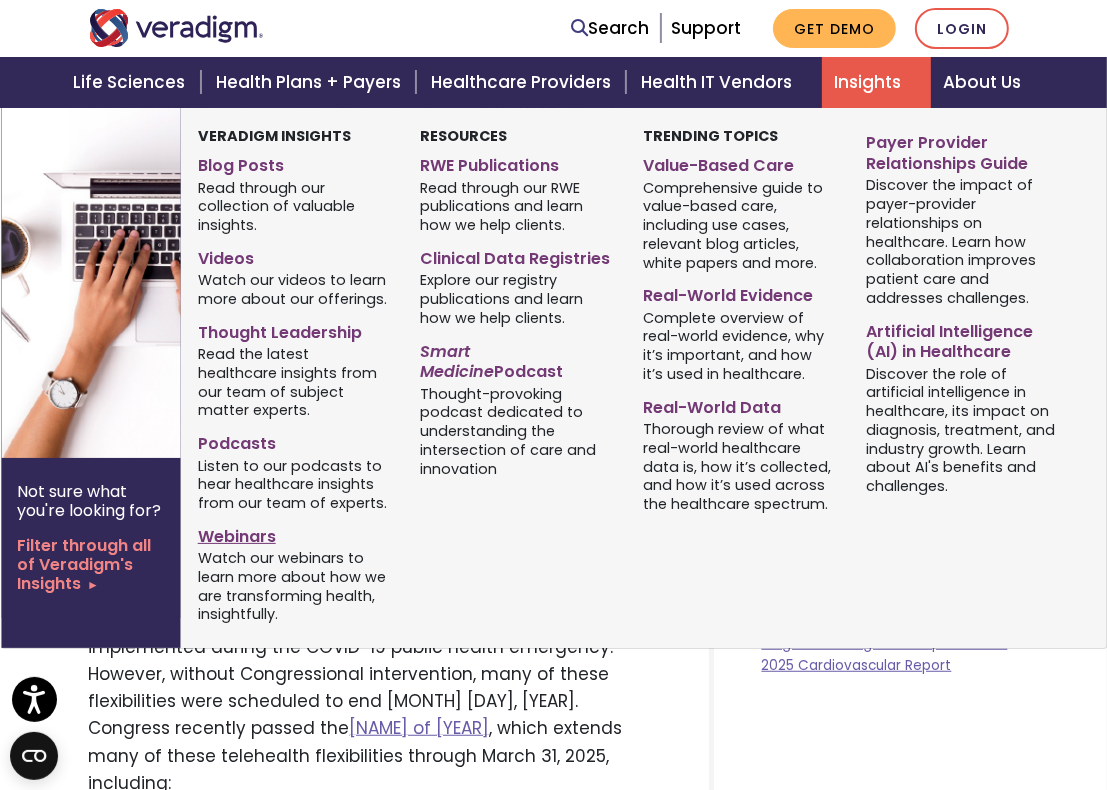 click on "Webinars" at bounding box center (294, 533) 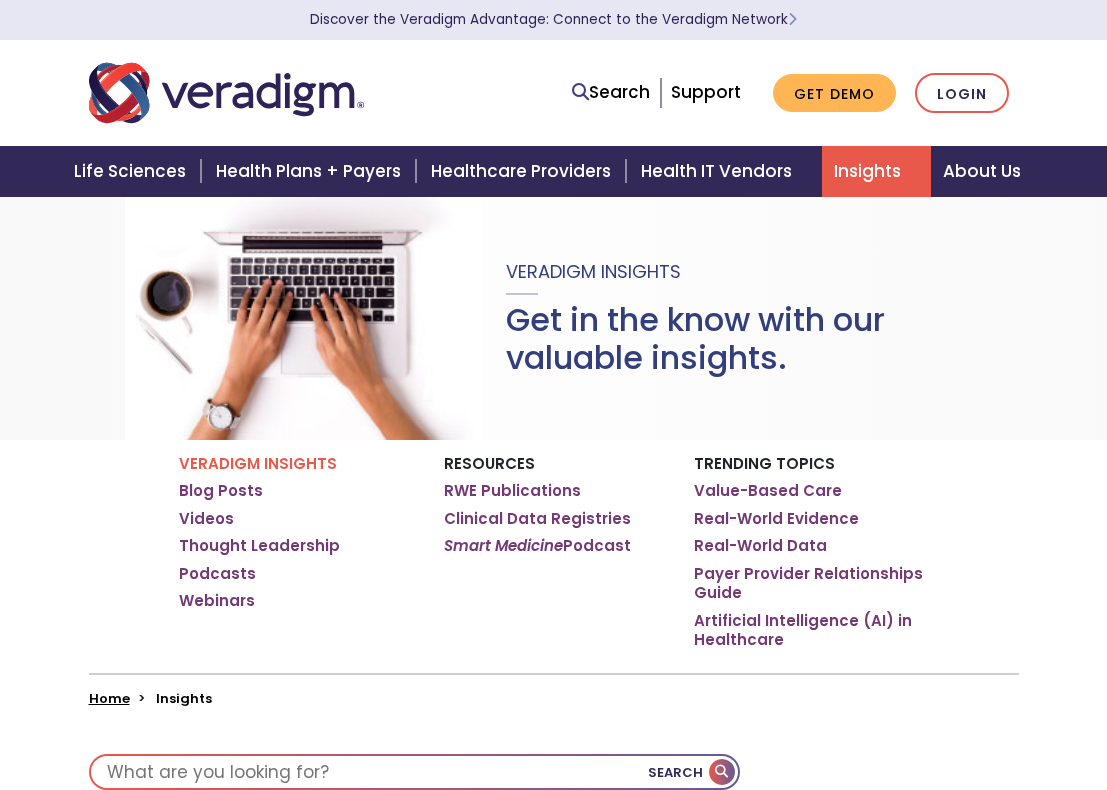 scroll, scrollTop: 0, scrollLeft: 0, axis: both 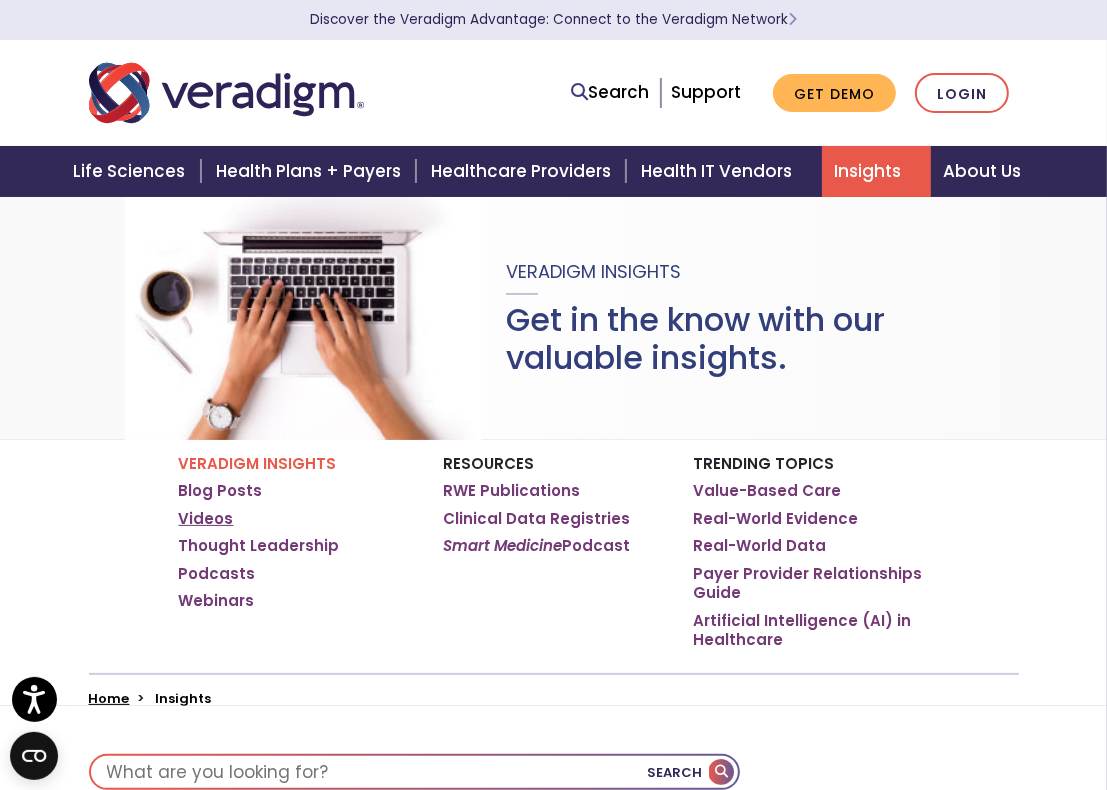 click on "Videos" at bounding box center (206, 519) 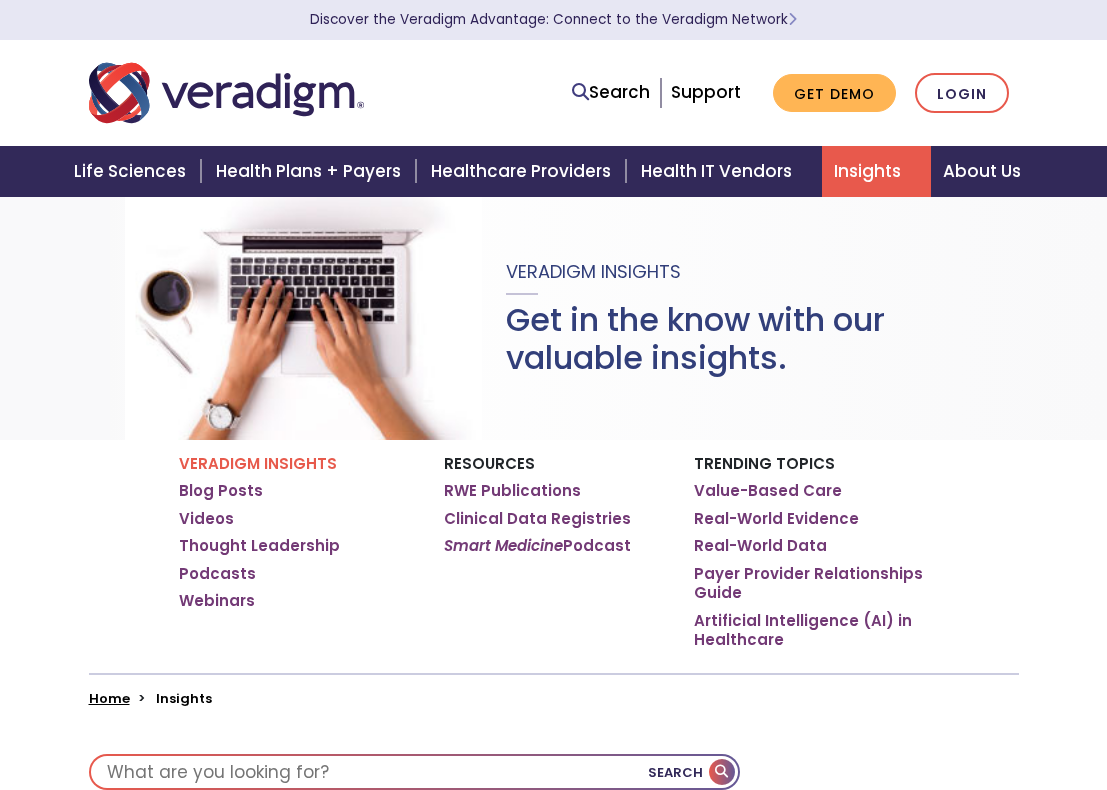 scroll, scrollTop: 0, scrollLeft: 0, axis: both 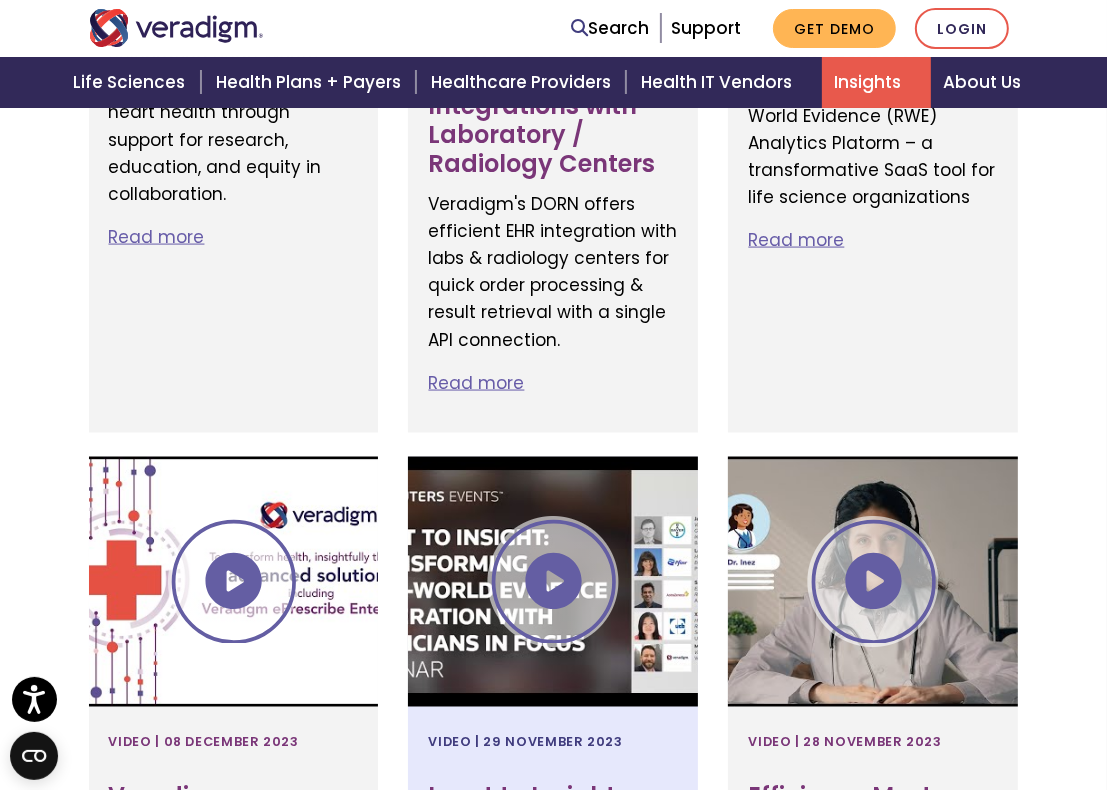 click at bounding box center [553, 582] 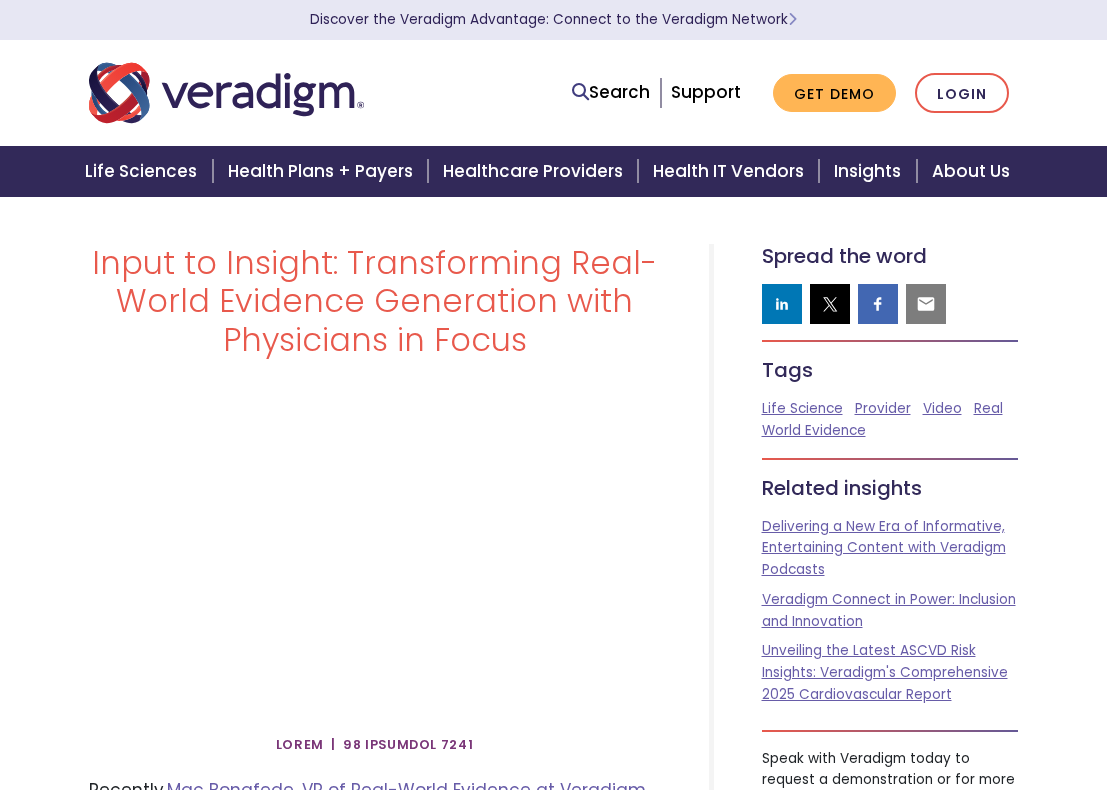 scroll, scrollTop: 0, scrollLeft: 0, axis: both 